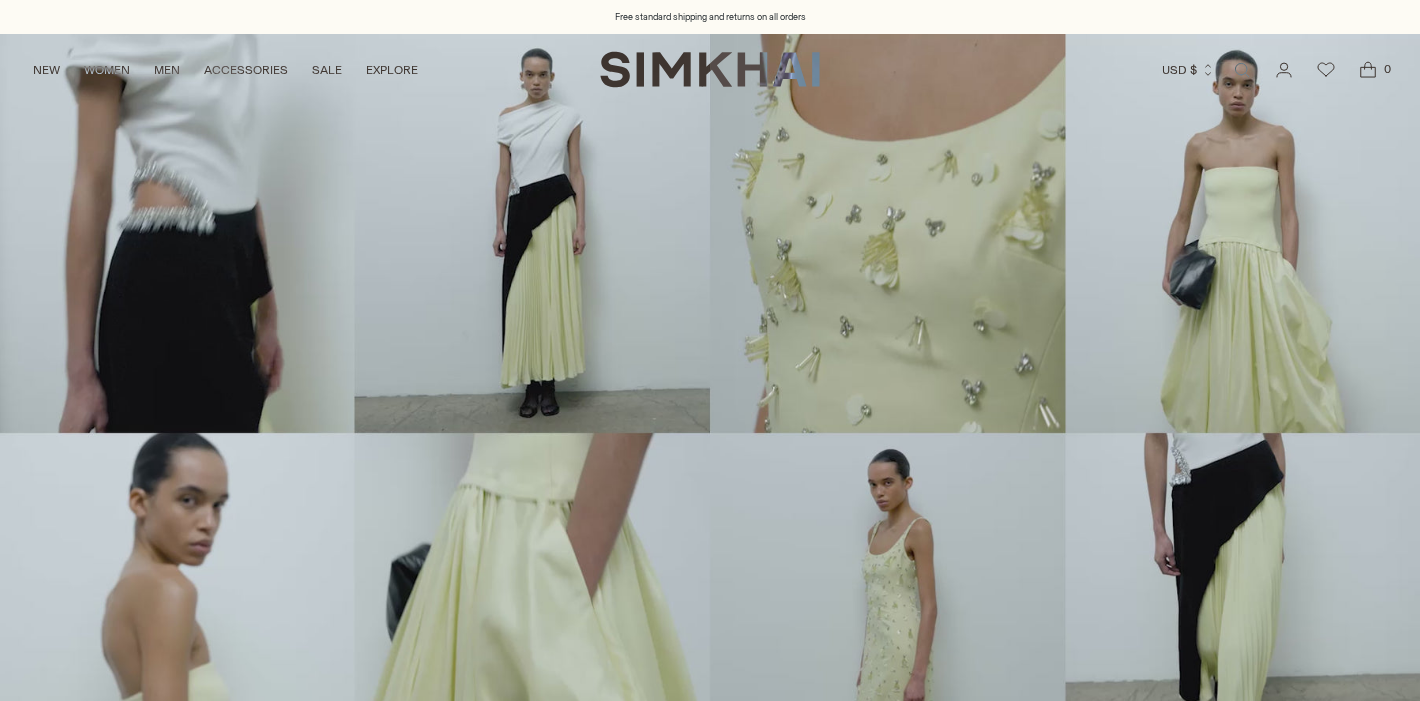 scroll, scrollTop: 0, scrollLeft: 0, axis: both 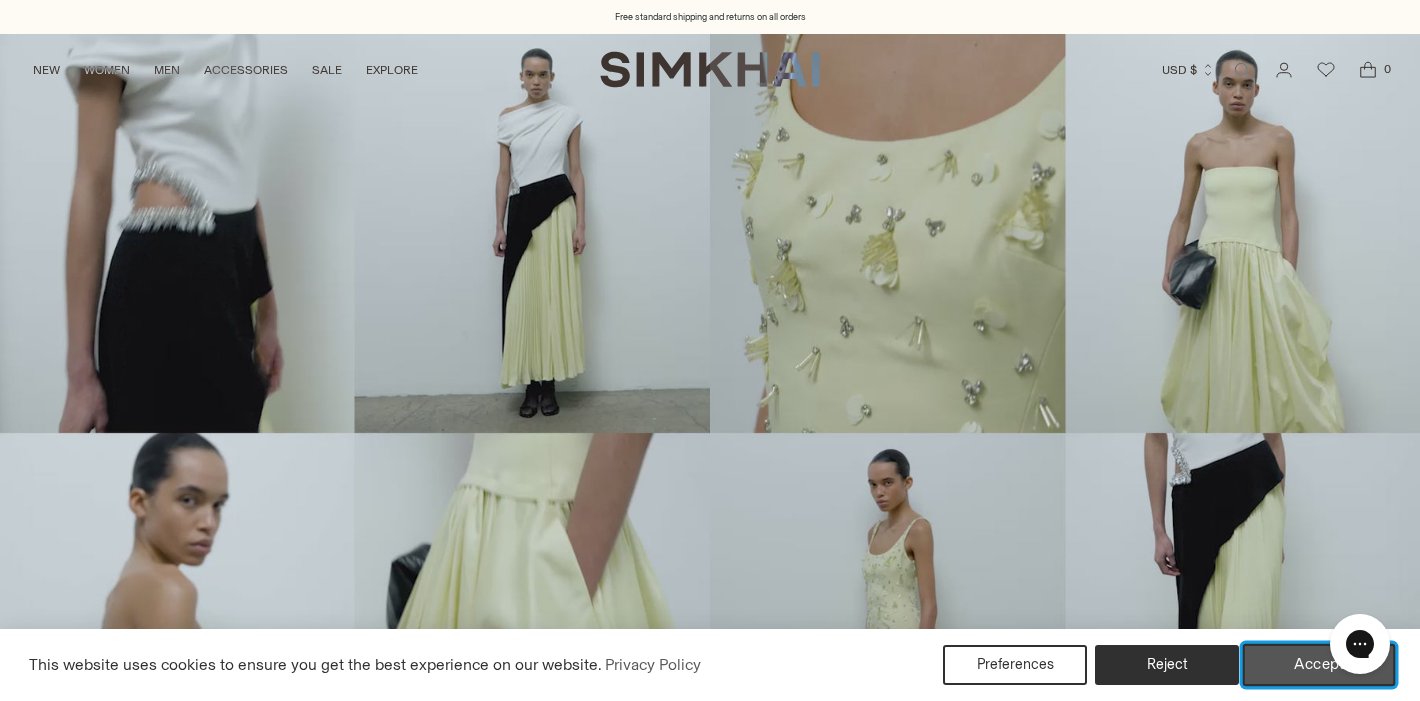 click on "Accept" at bounding box center (1319, 665) 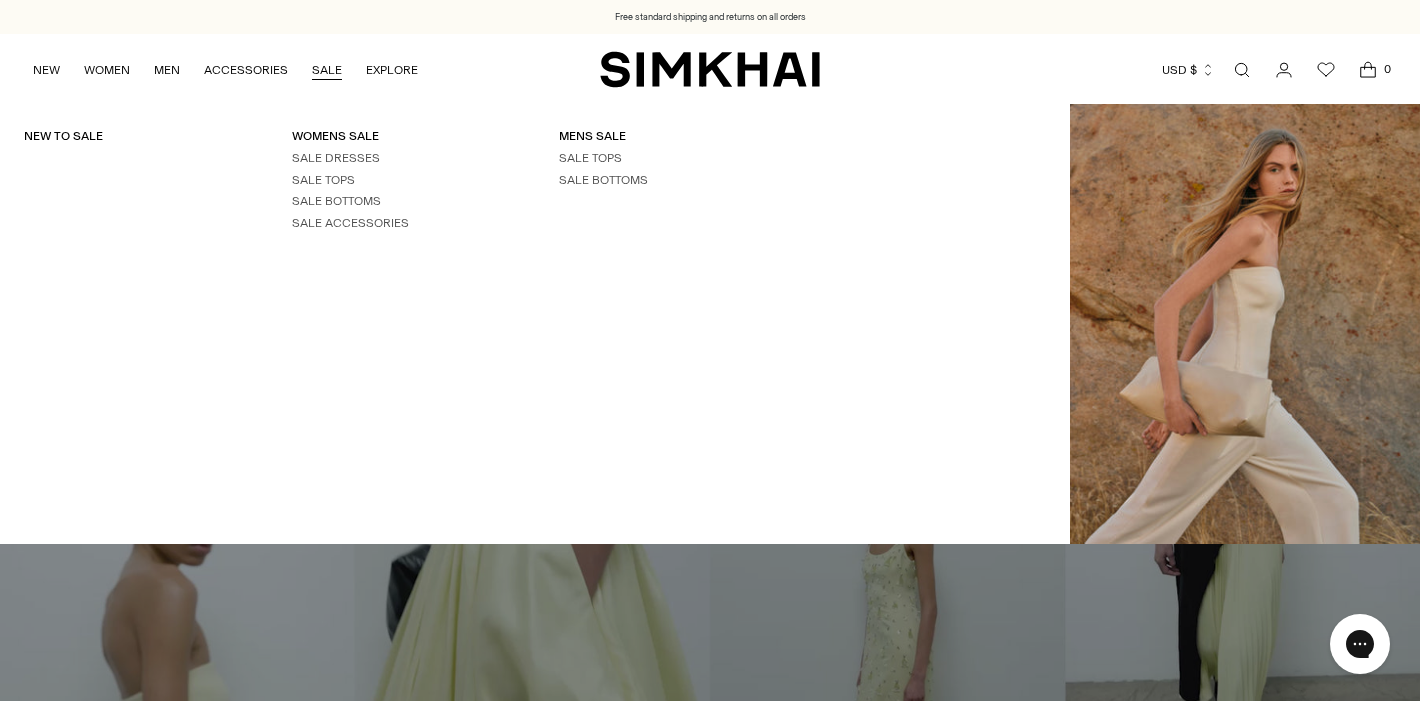 click on "SALE" at bounding box center (327, 70) 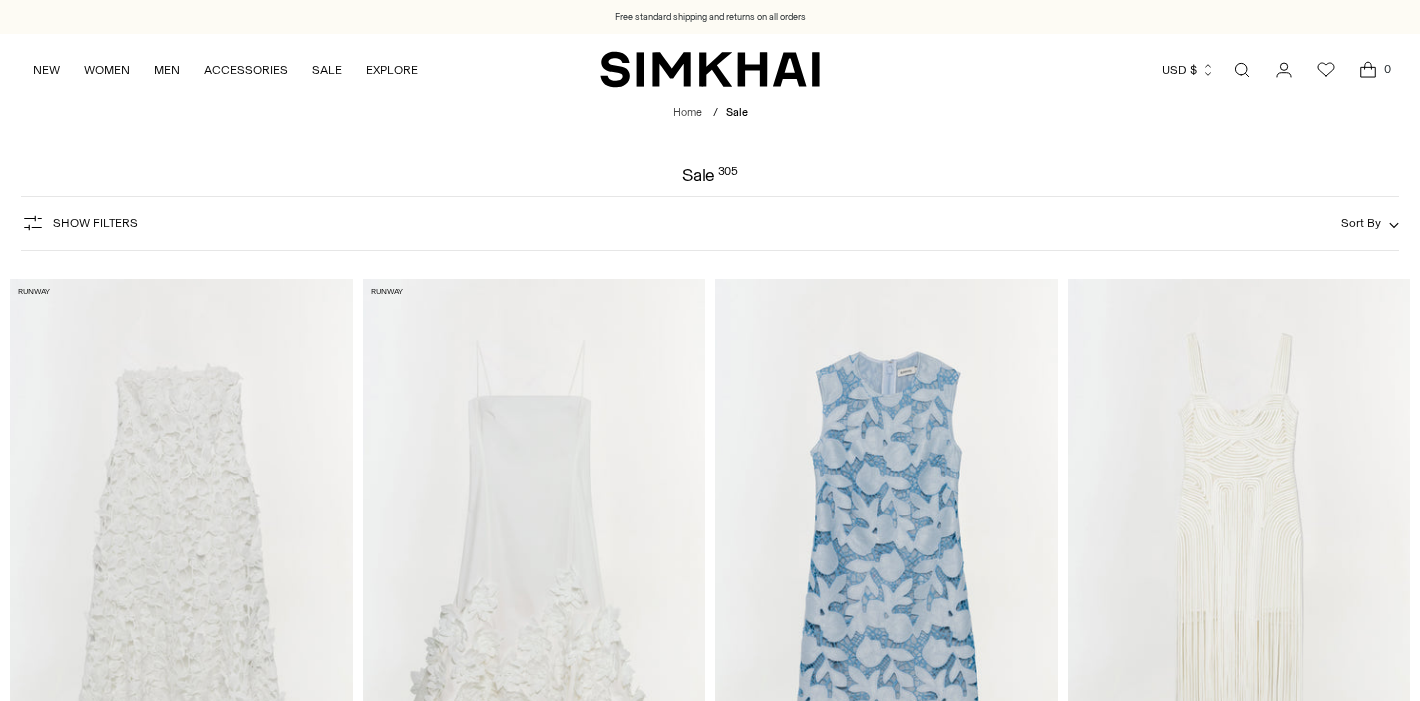 scroll, scrollTop: 0, scrollLeft: 0, axis: both 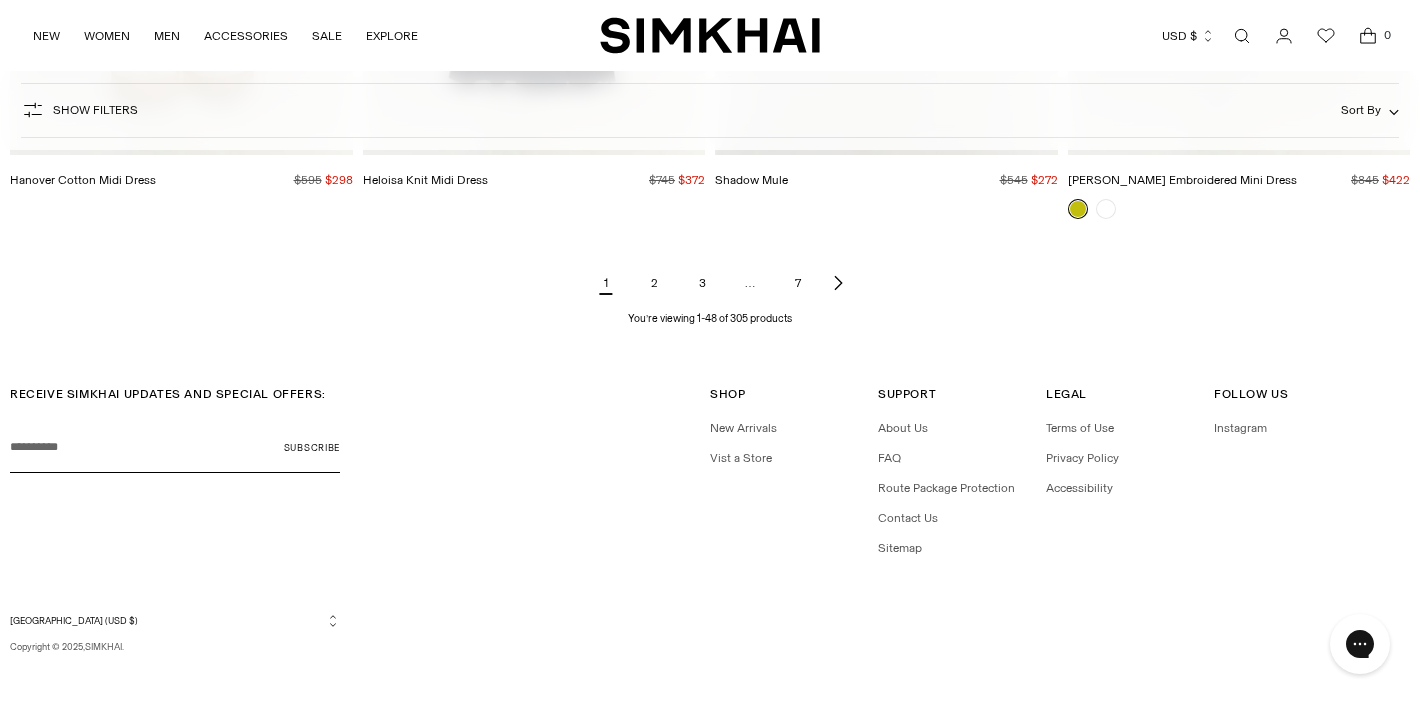click on "2" at bounding box center (654, 283) 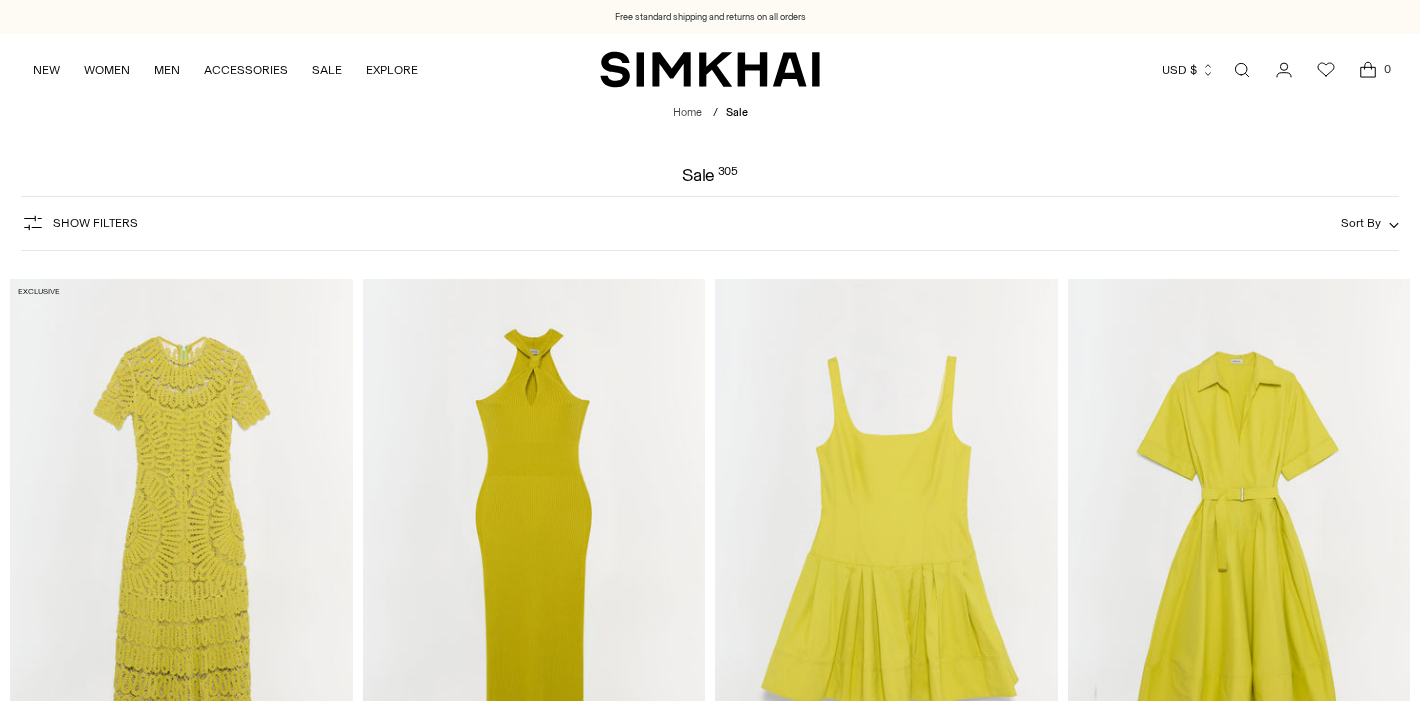 scroll, scrollTop: 0, scrollLeft: 0, axis: both 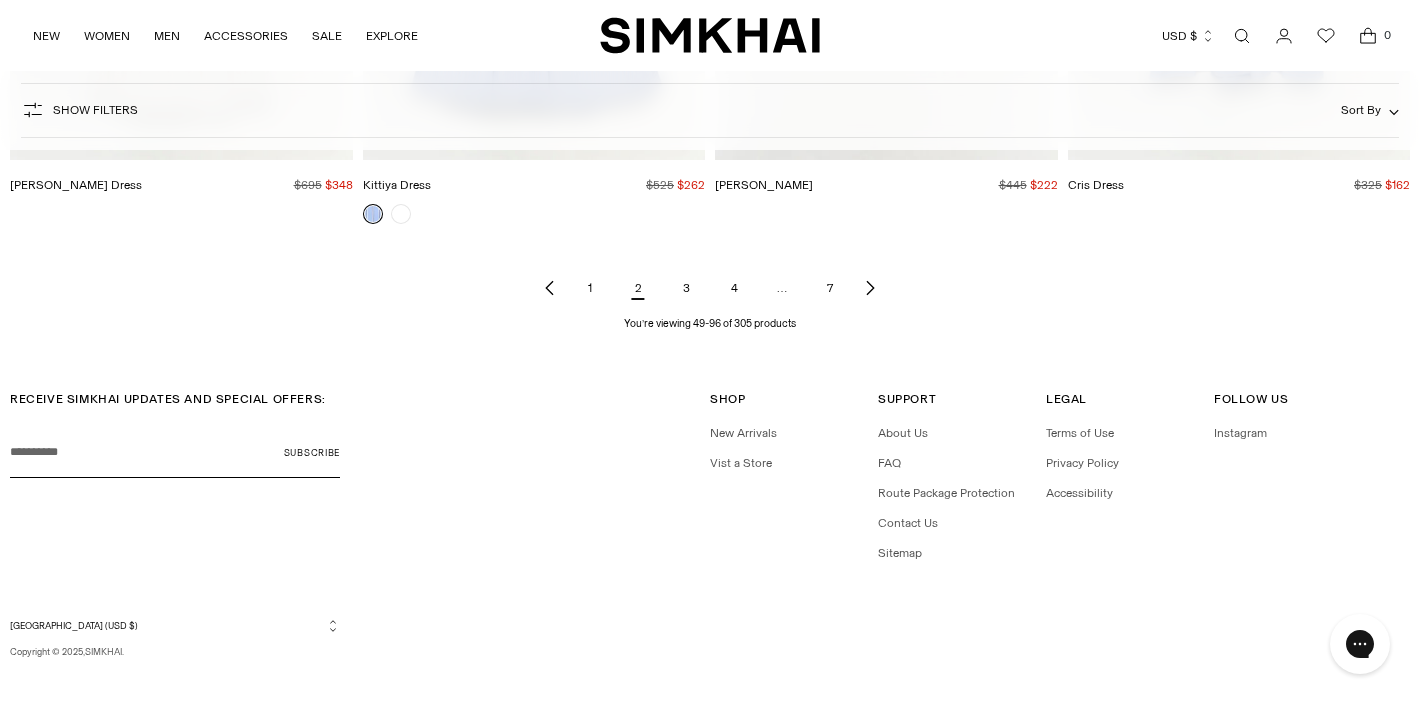 click on "3" at bounding box center [686, 288] 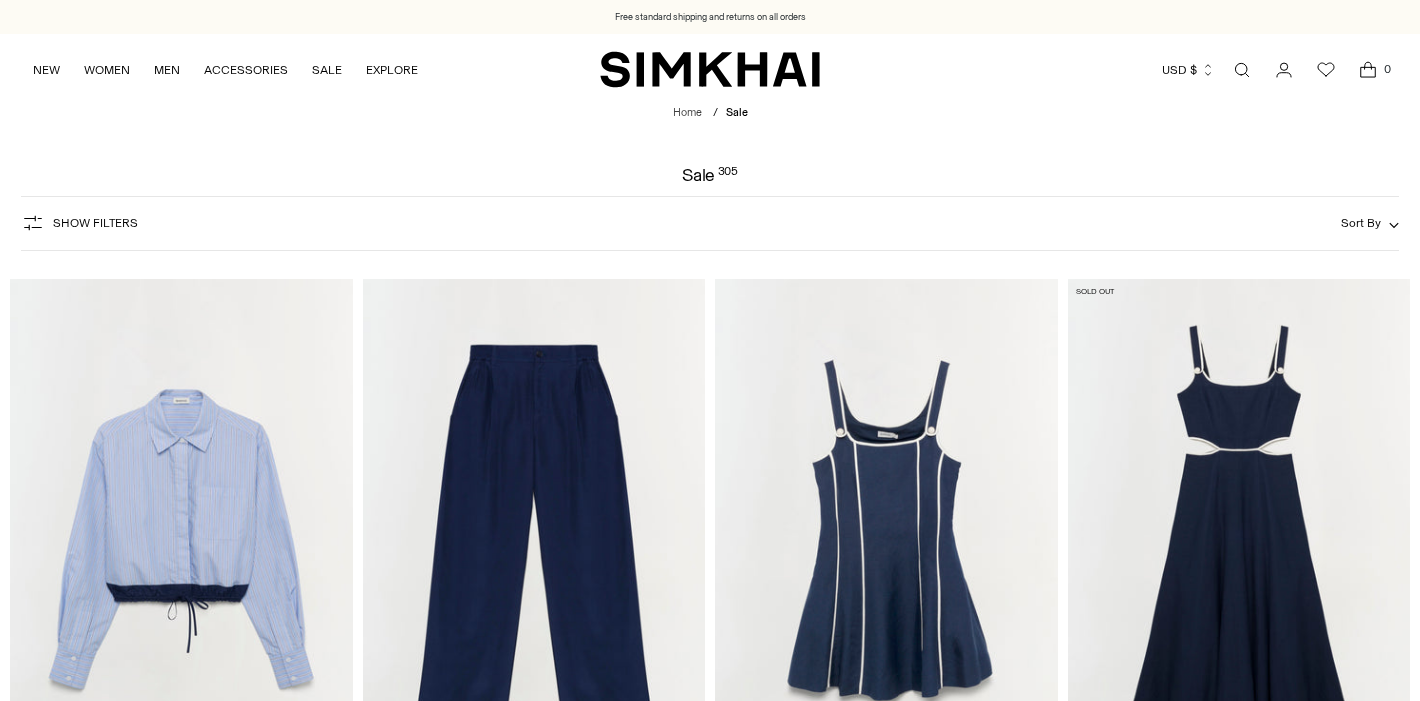 scroll, scrollTop: 0, scrollLeft: 0, axis: both 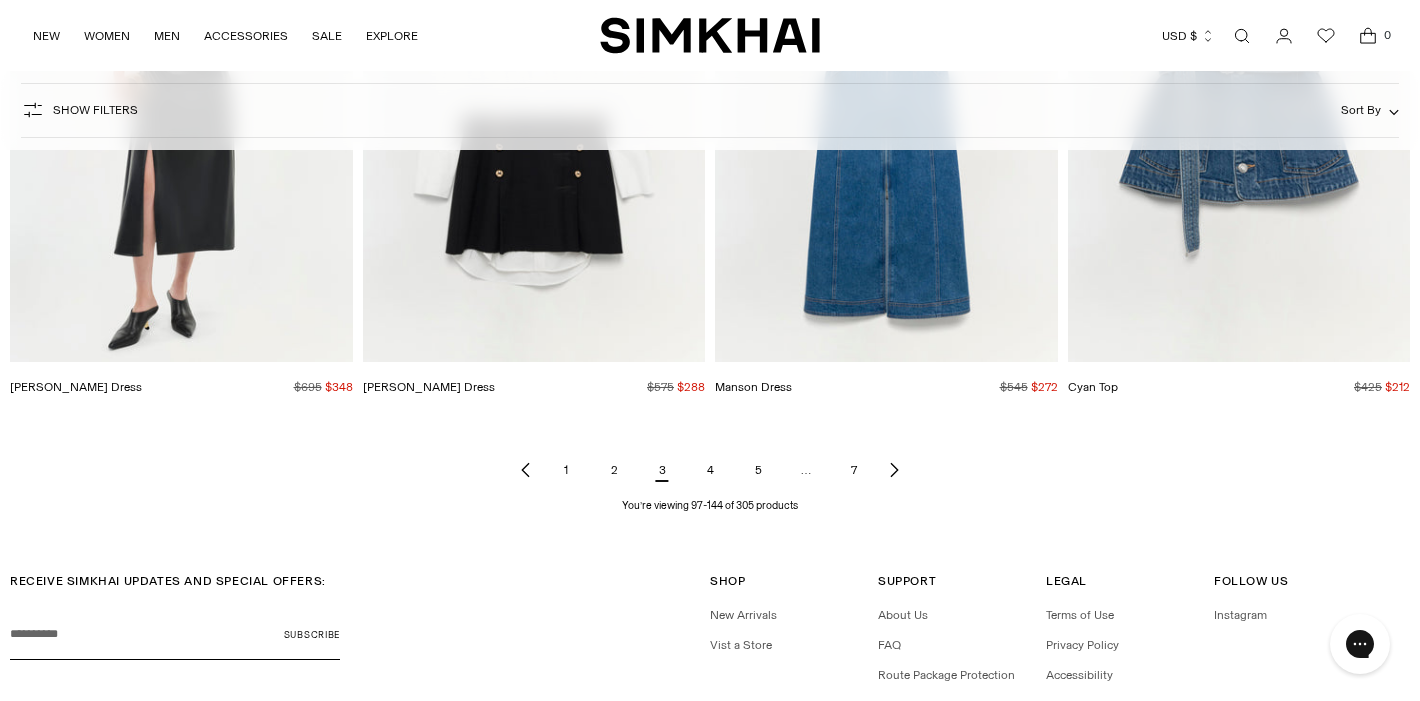 click on "4" at bounding box center (710, 470) 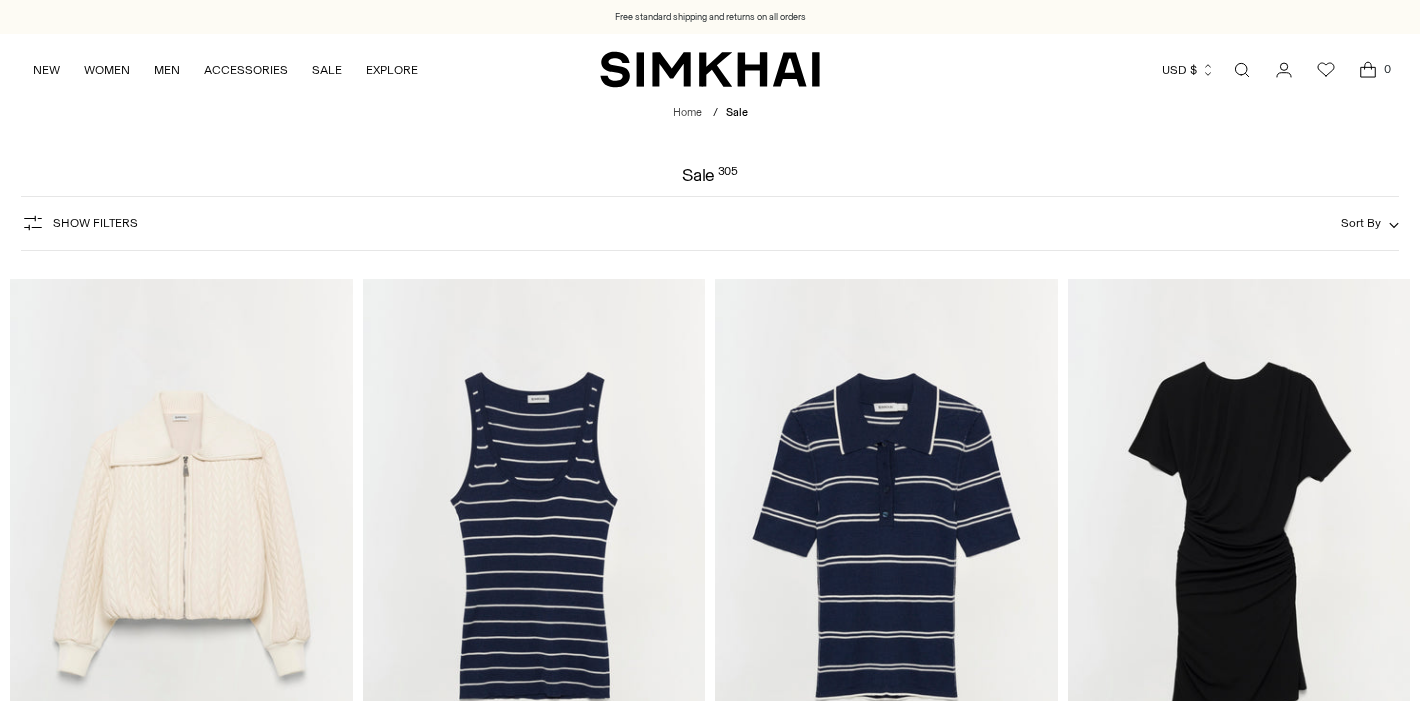 scroll, scrollTop: 0, scrollLeft: 0, axis: both 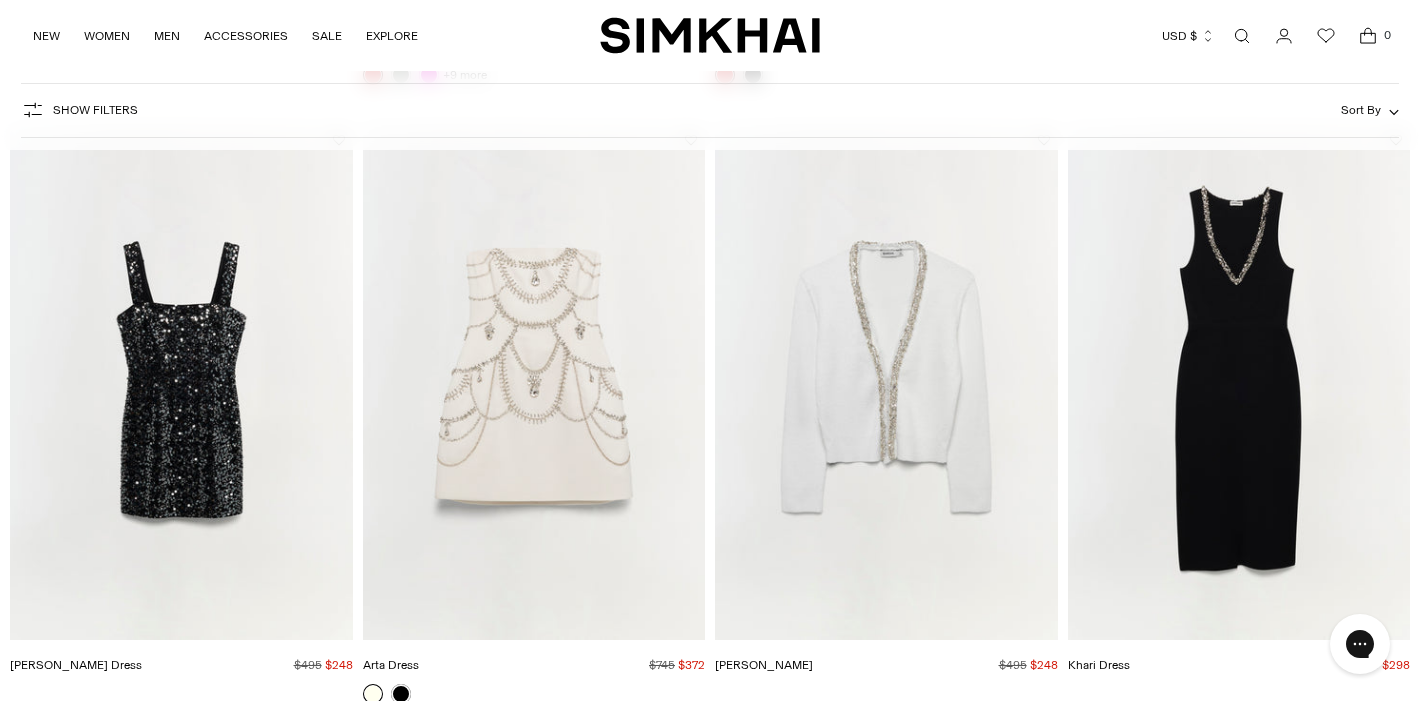 click at bounding box center [0, 0] 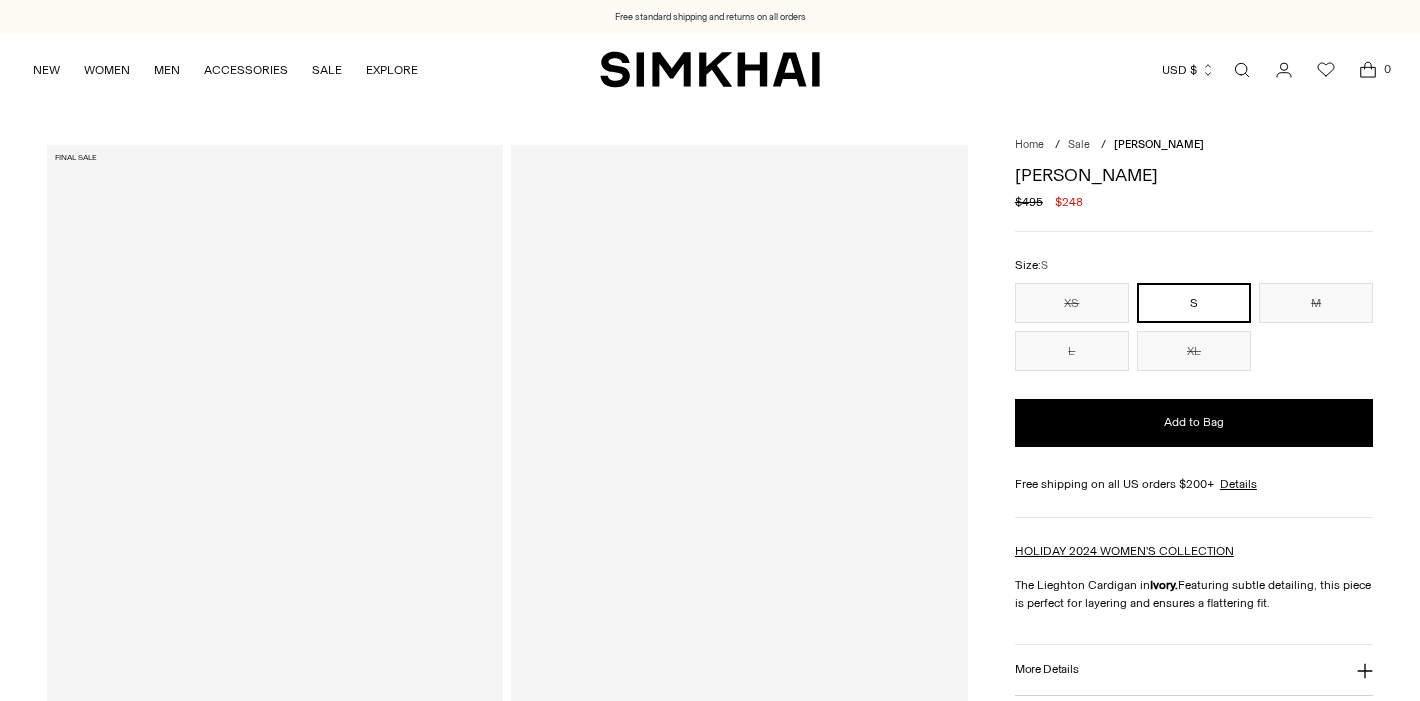 scroll, scrollTop: 0, scrollLeft: 0, axis: both 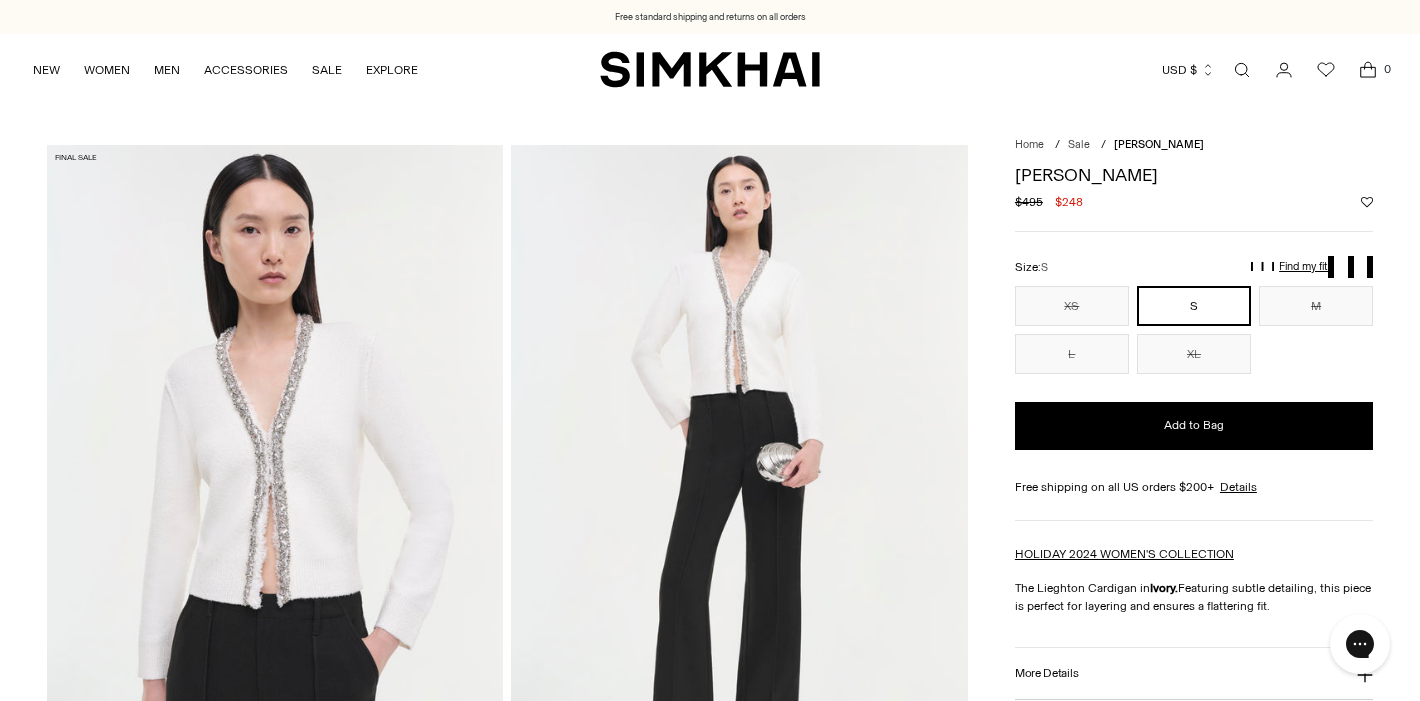 click at bounding box center (739, 487) 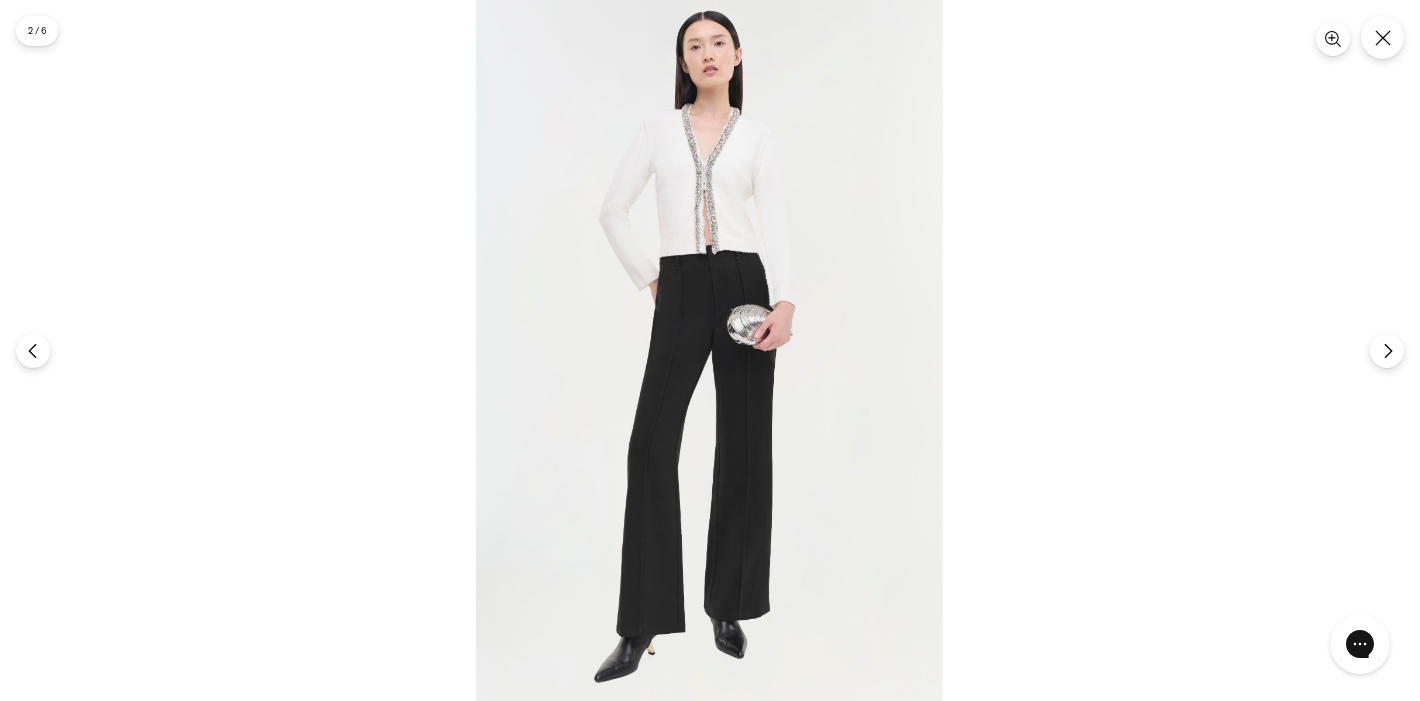 click at bounding box center (709, 350) 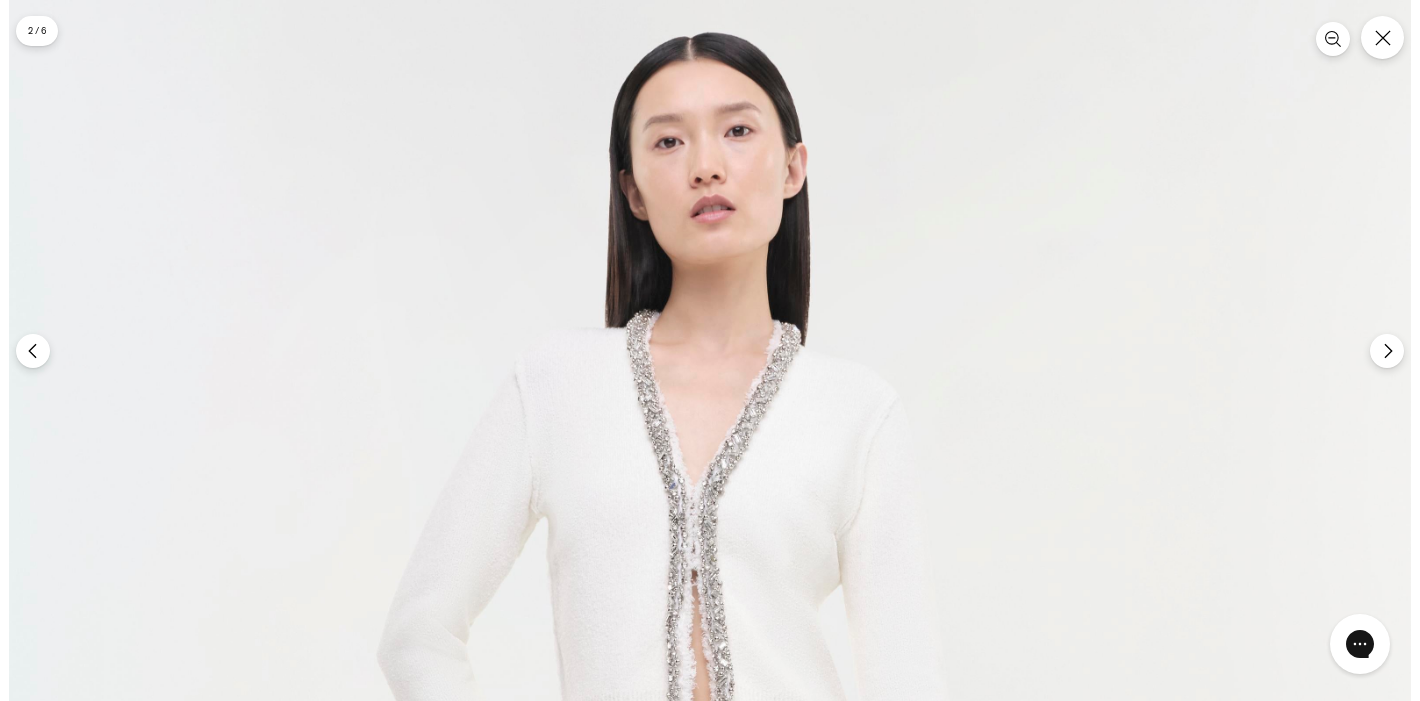 click at bounding box center (710, 1051) 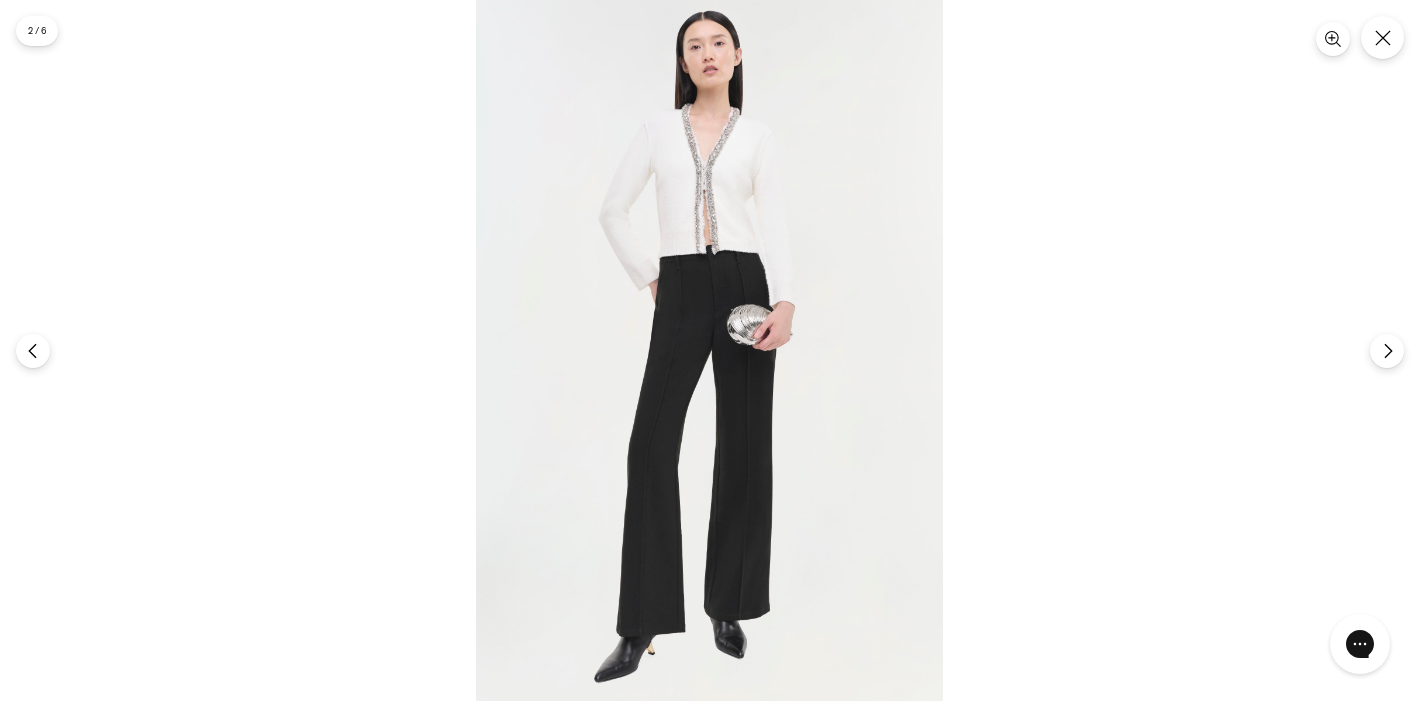 click at bounding box center (709, 350) 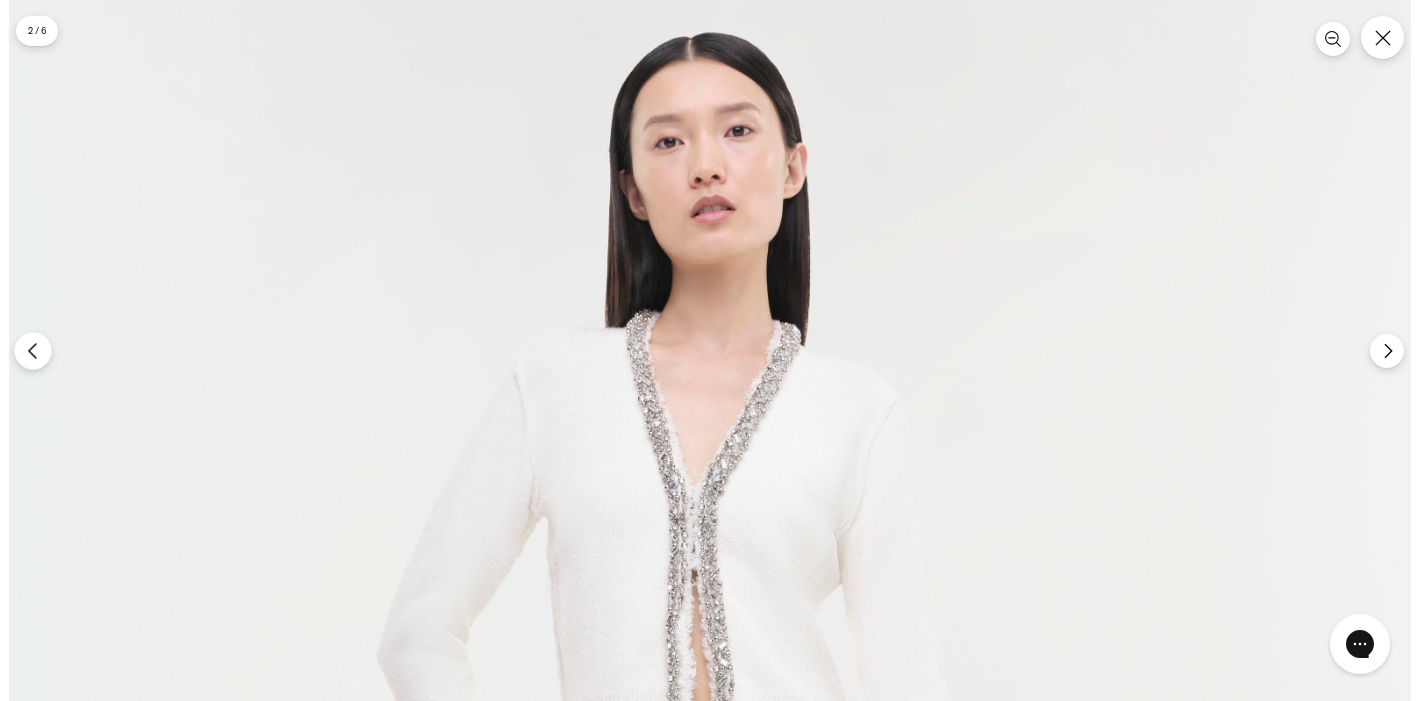 click 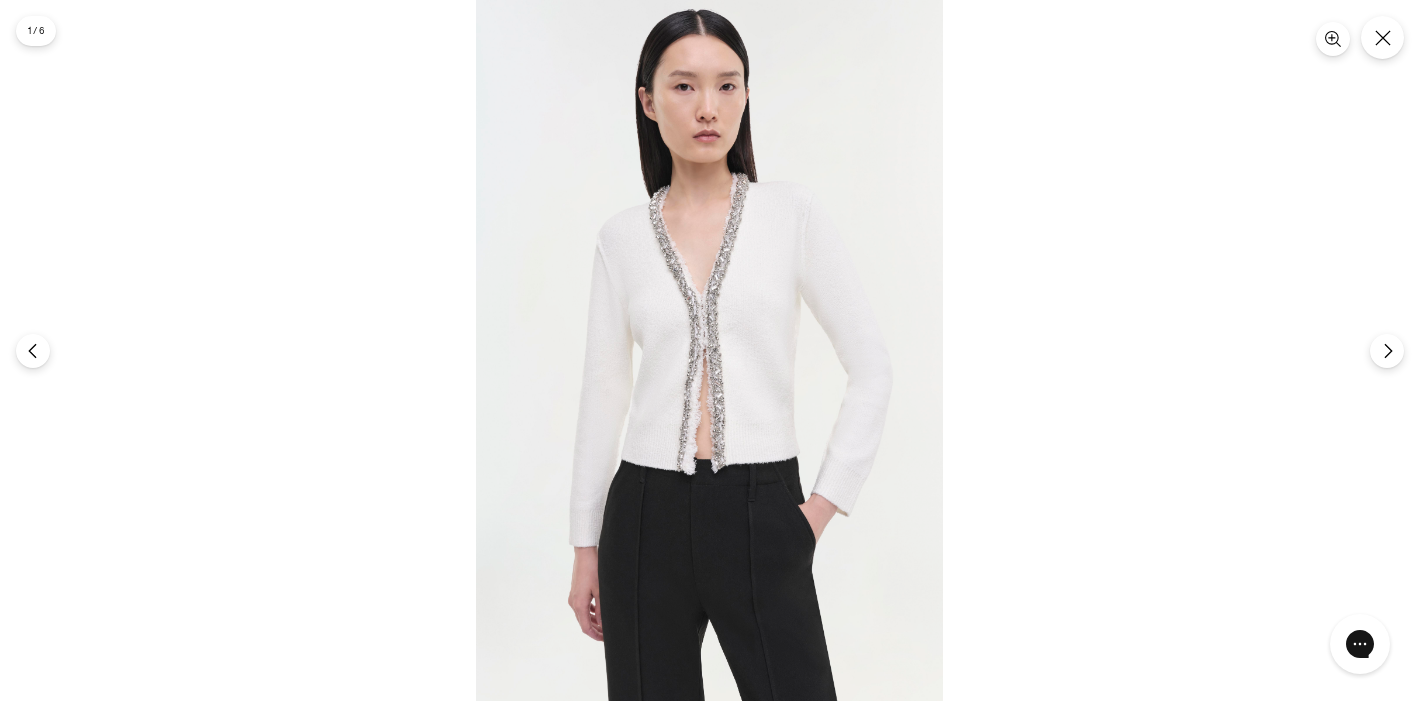 click at bounding box center [709, 350] 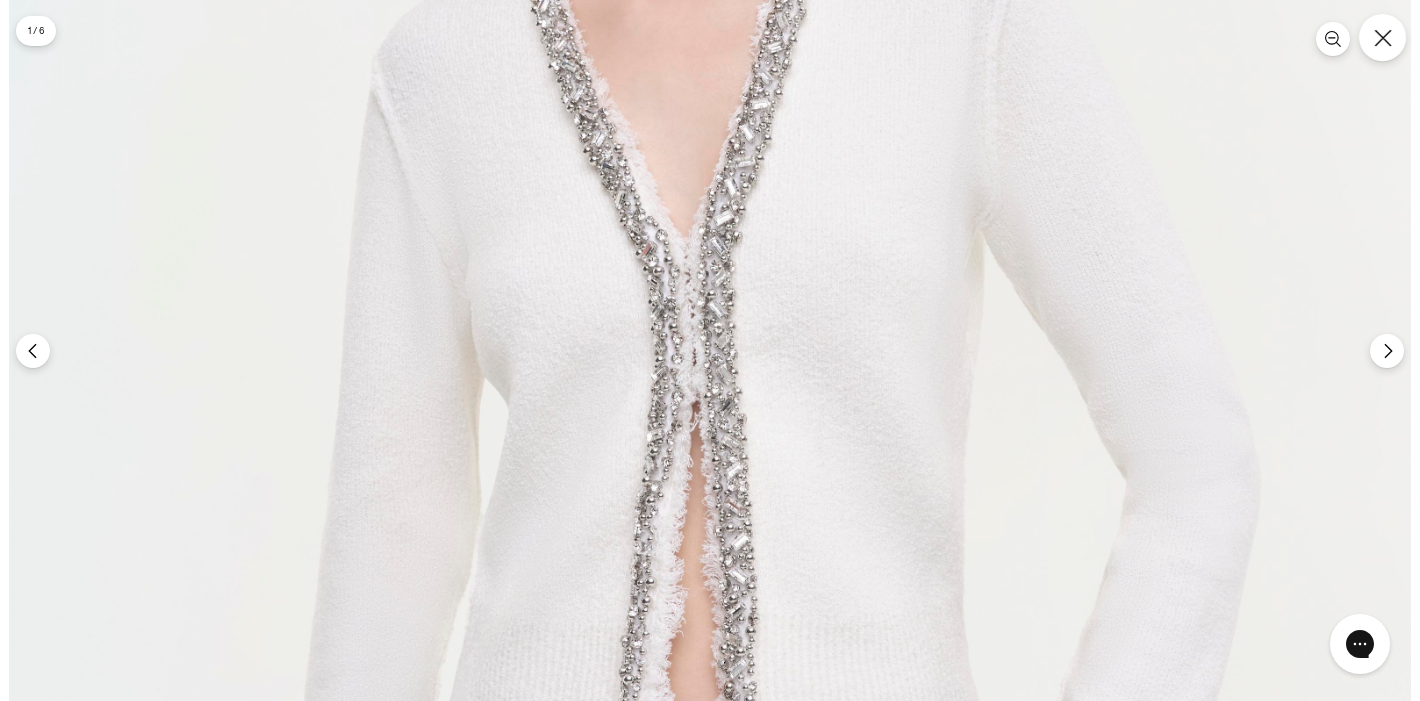click 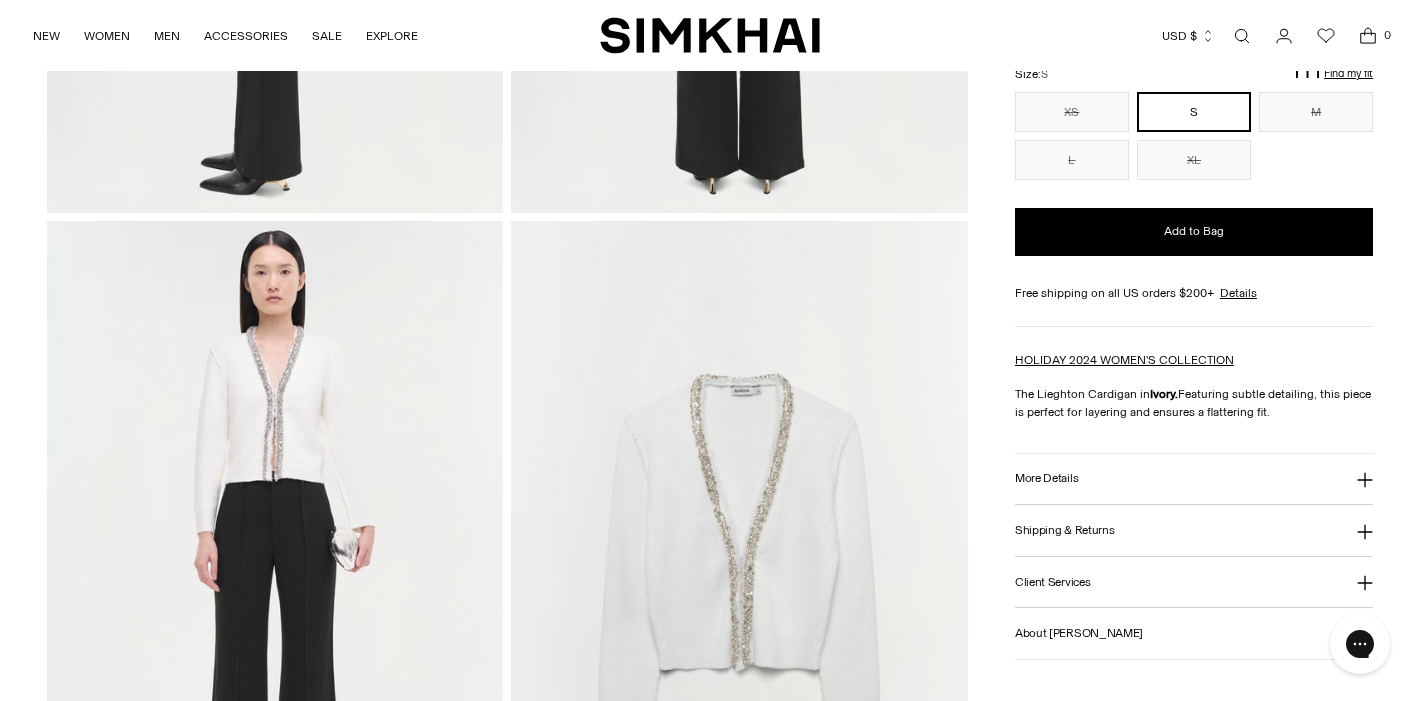 scroll, scrollTop: 1345, scrollLeft: 0, axis: vertical 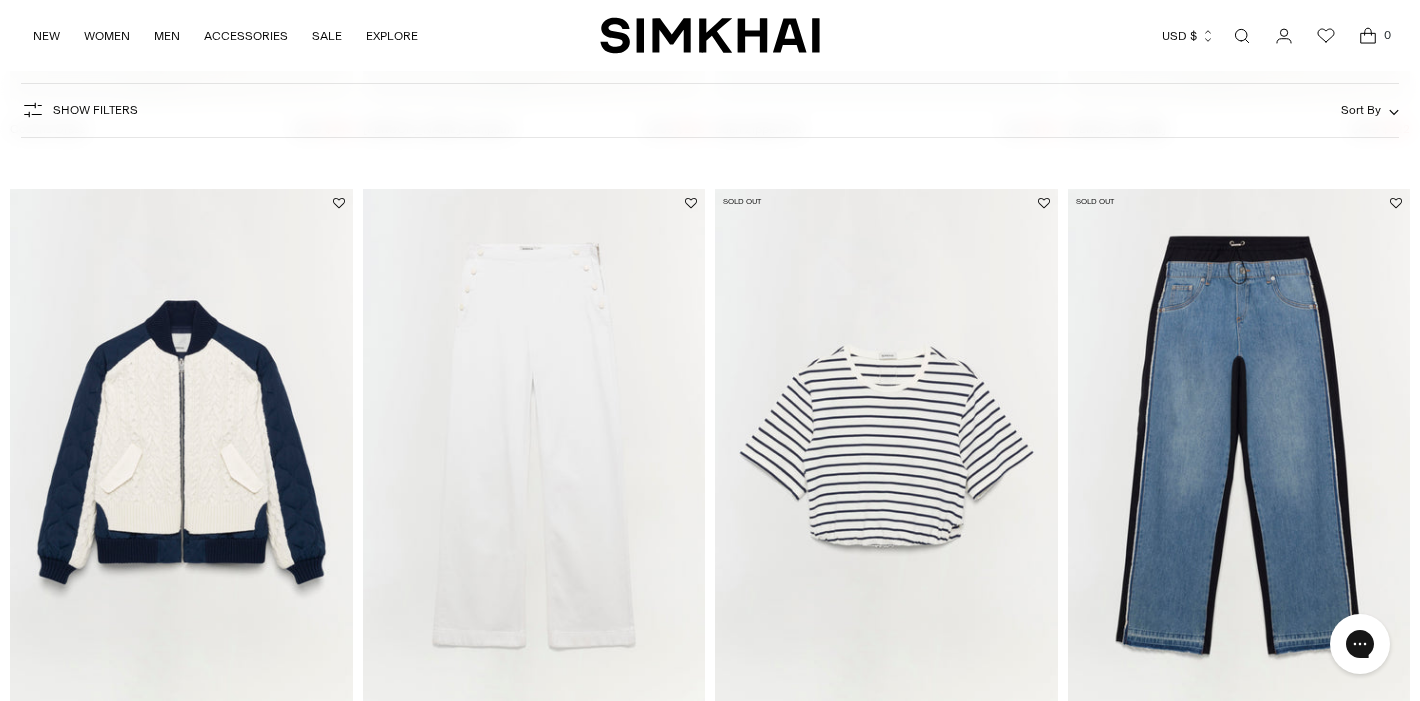 click at bounding box center [0, 0] 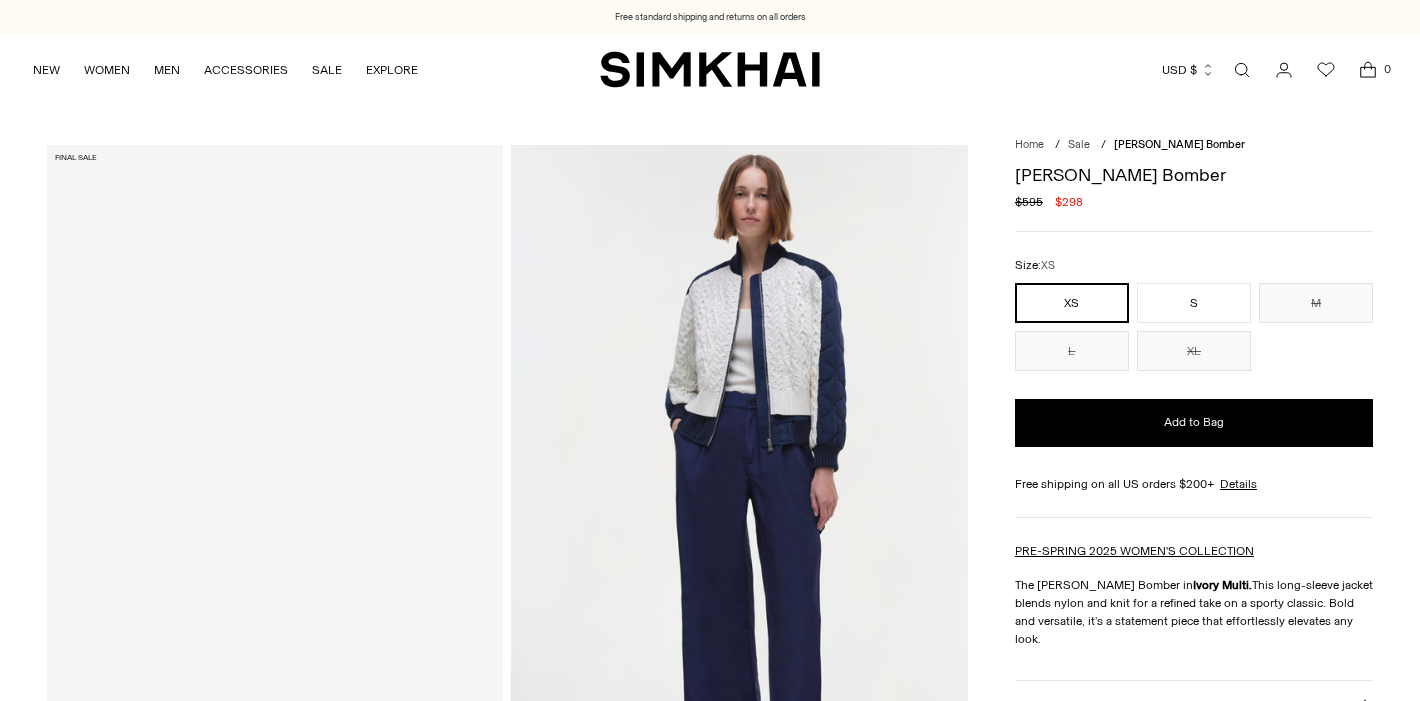 scroll, scrollTop: 0, scrollLeft: 0, axis: both 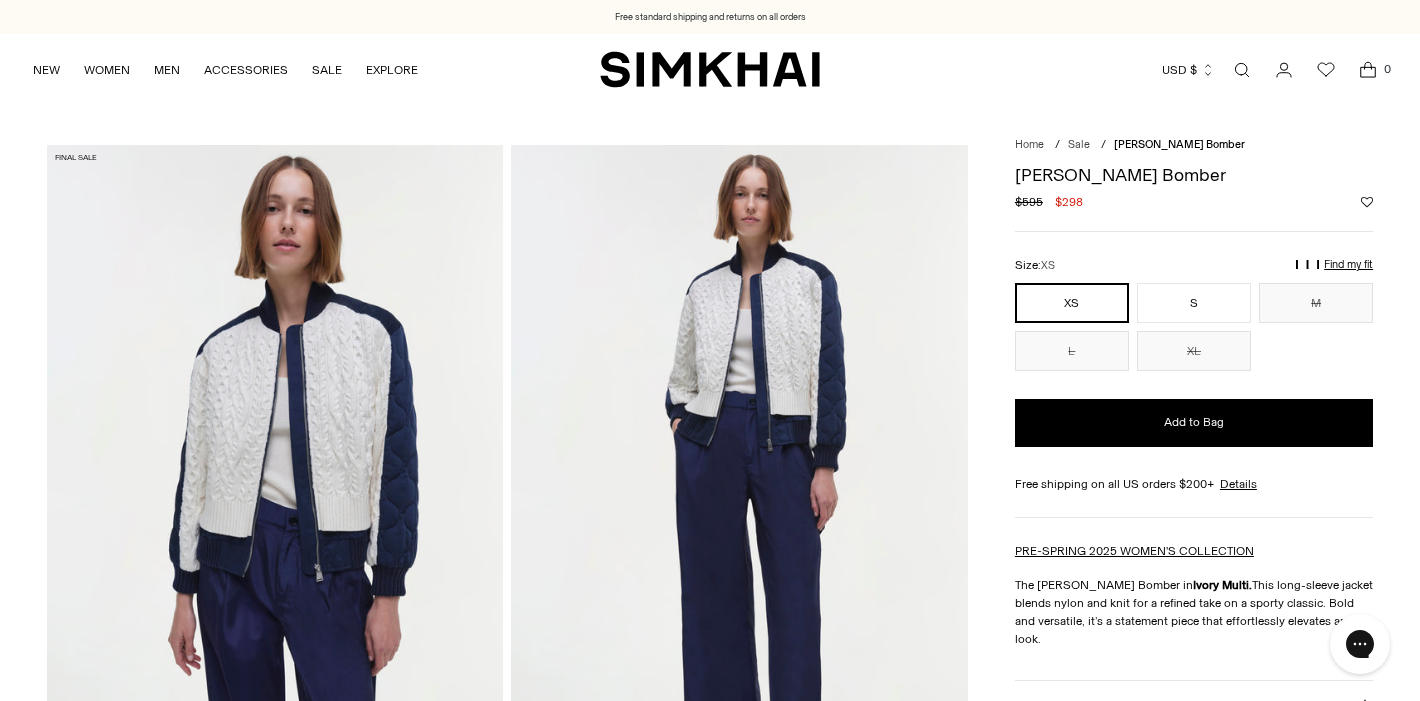 click at bounding box center [275, 487] 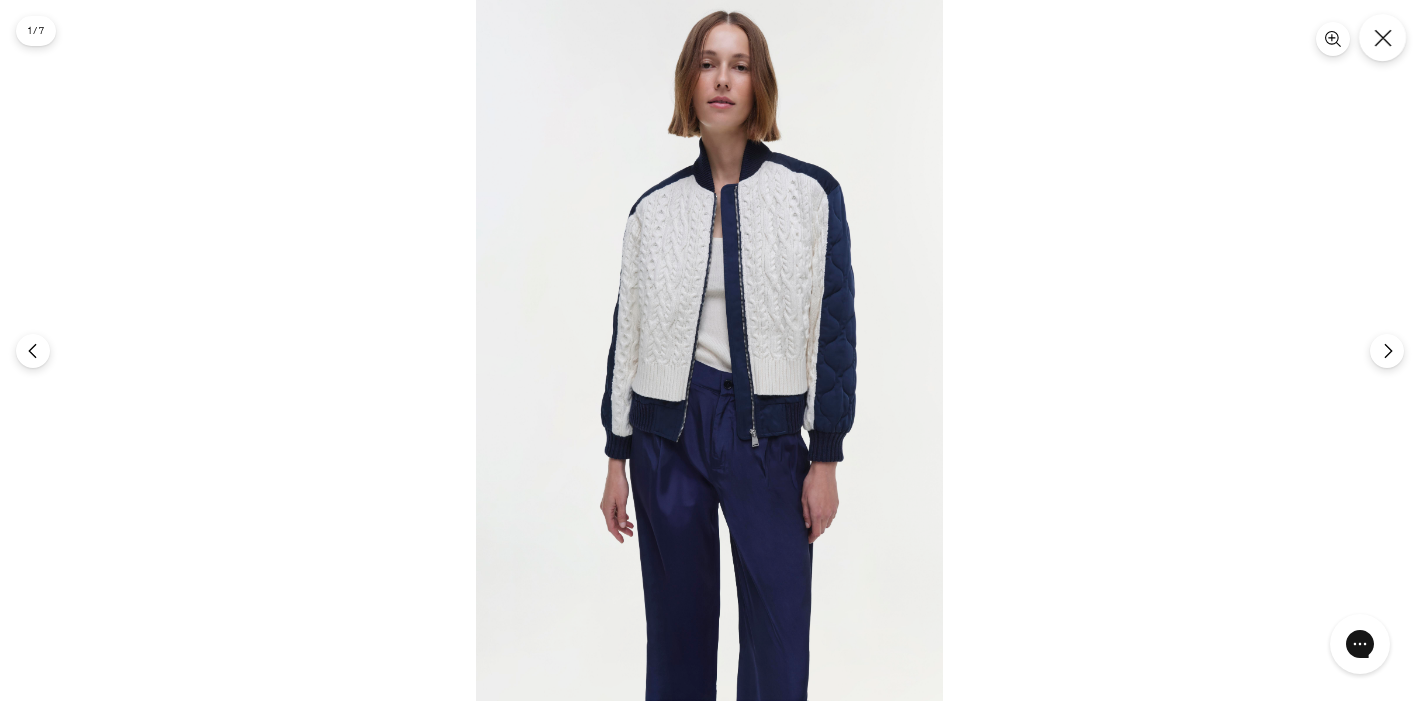 click 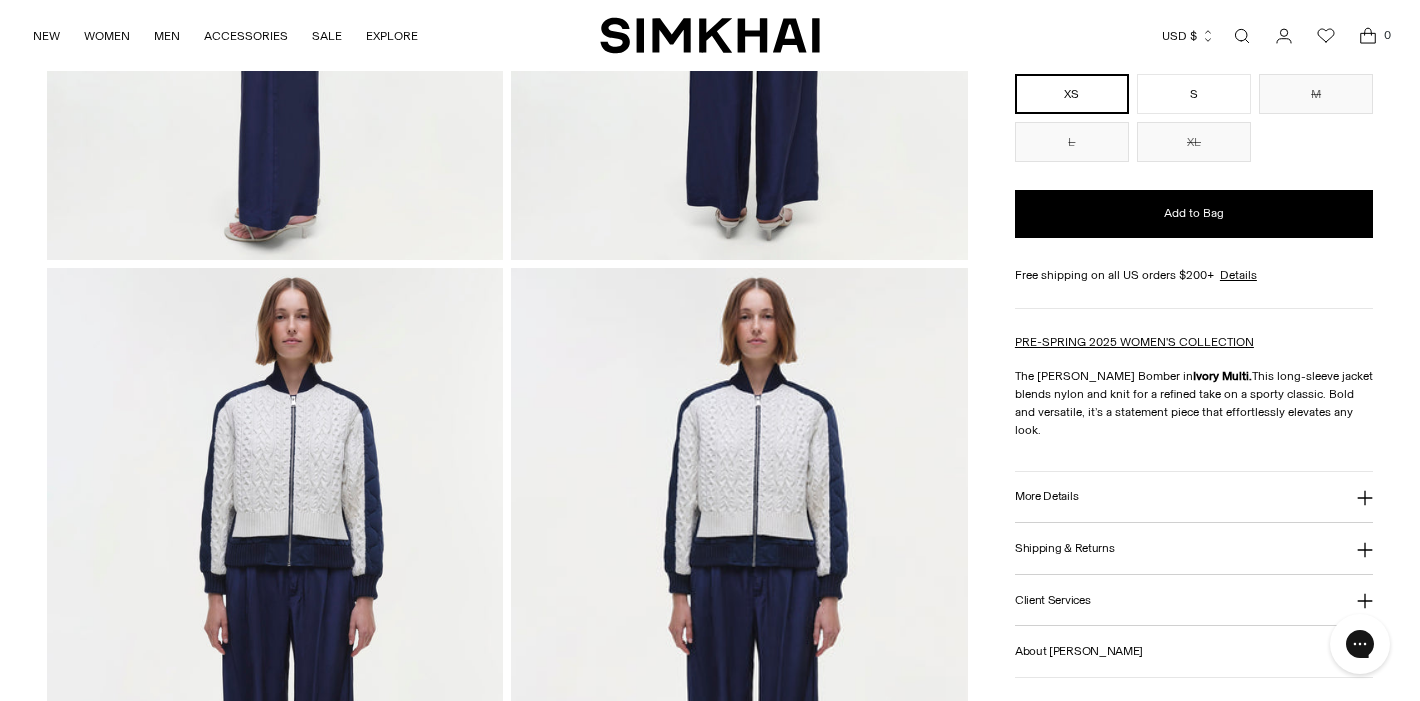 scroll, scrollTop: 1264, scrollLeft: 0, axis: vertical 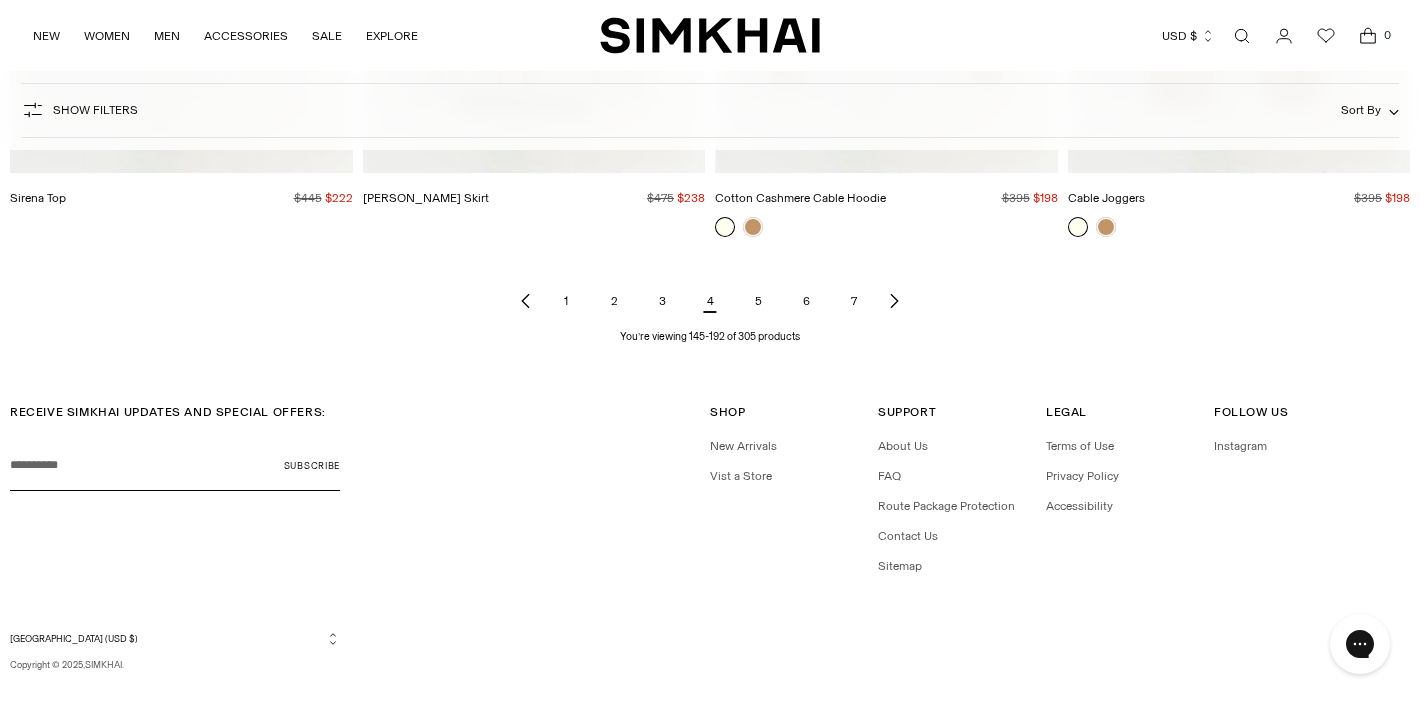click on "5" at bounding box center (758, 301) 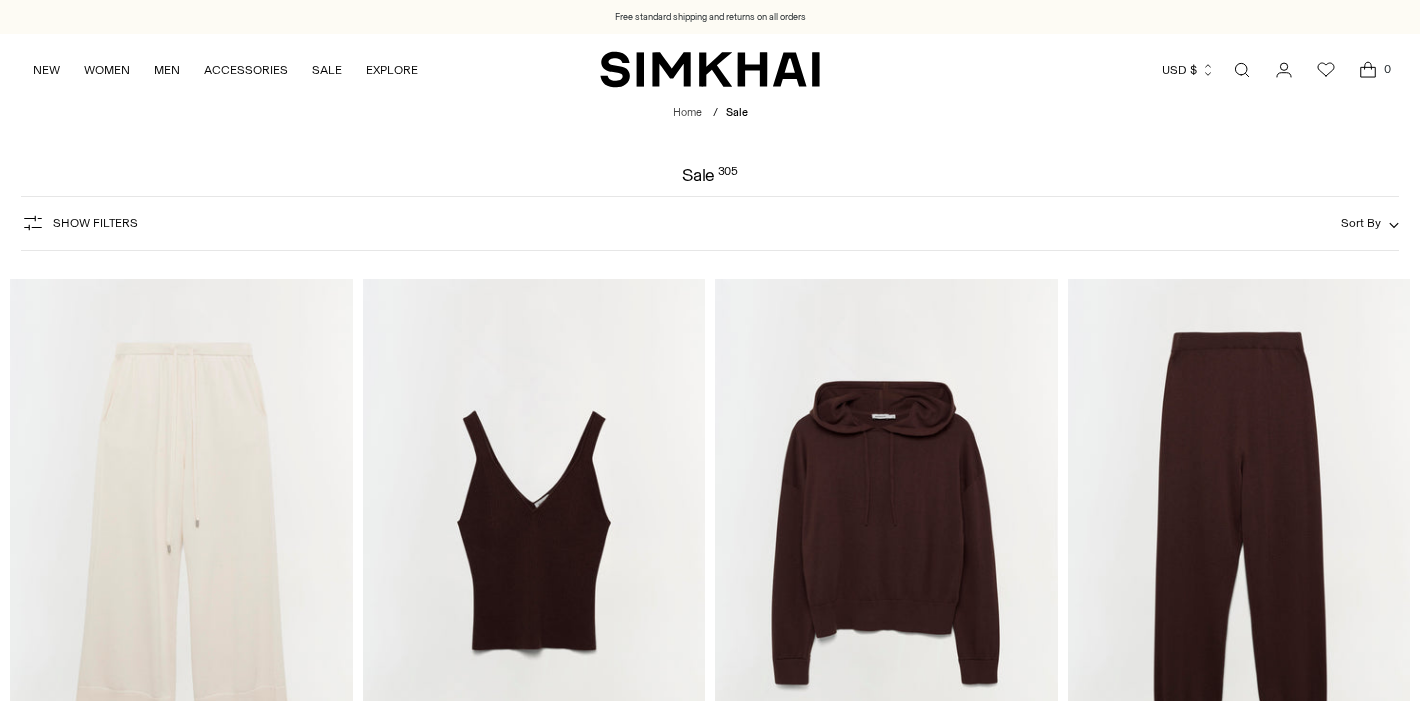 scroll, scrollTop: 0, scrollLeft: 0, axis: both 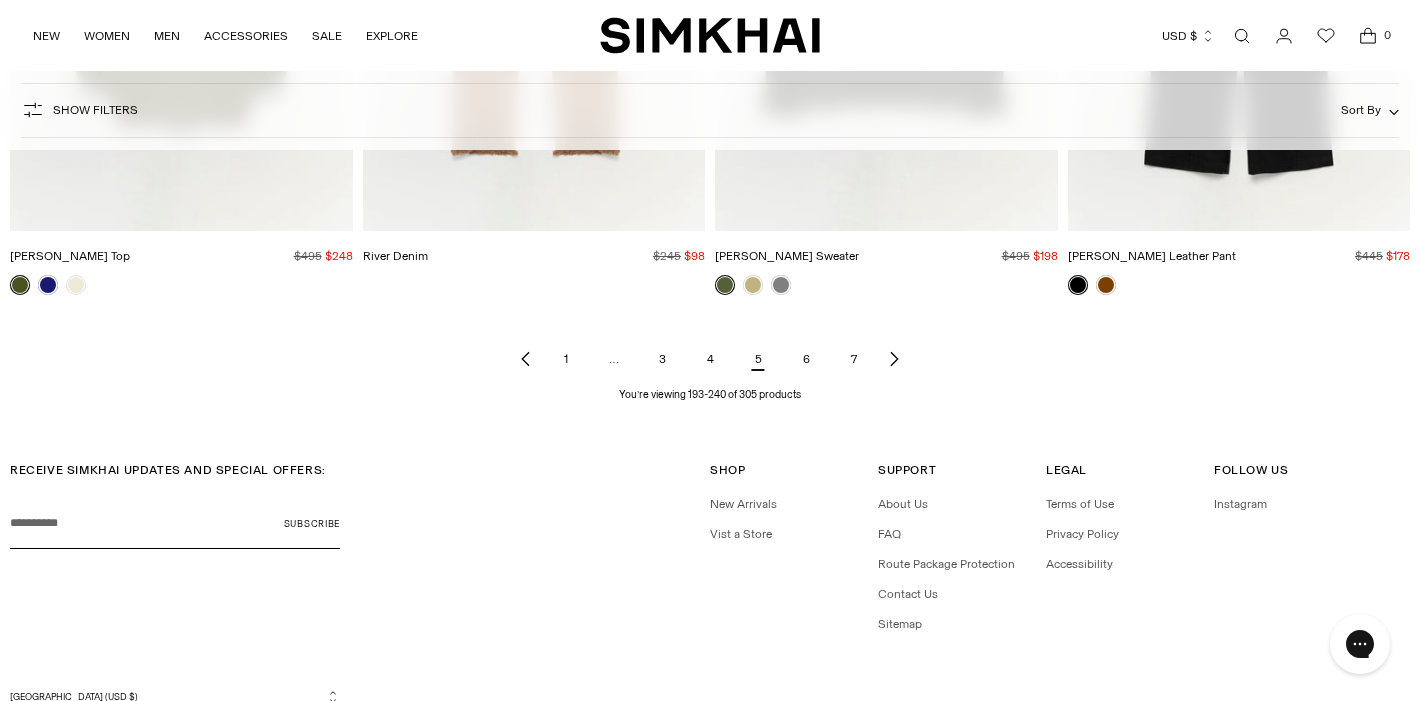 click on "6" at bounding box center (806, 359) 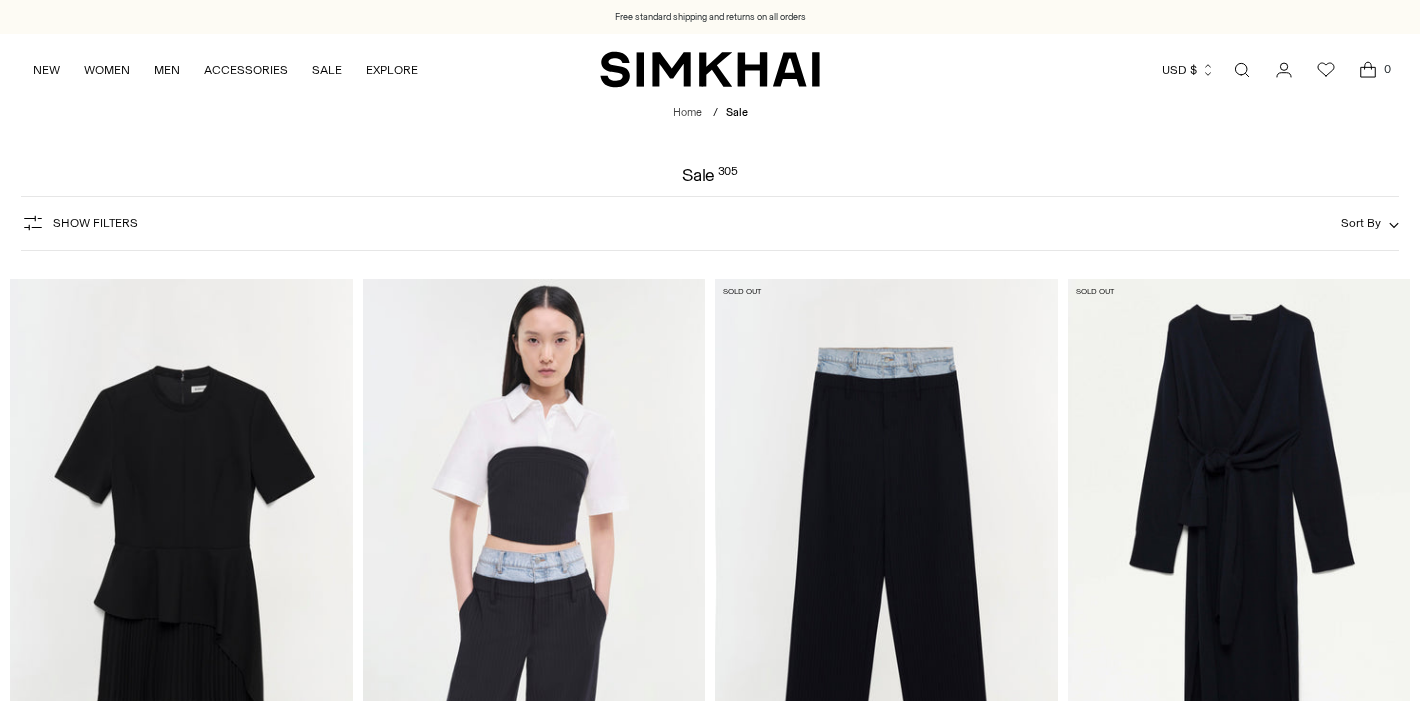 scroll, scrollTop: 0, scrollLeft: 0, axis: both 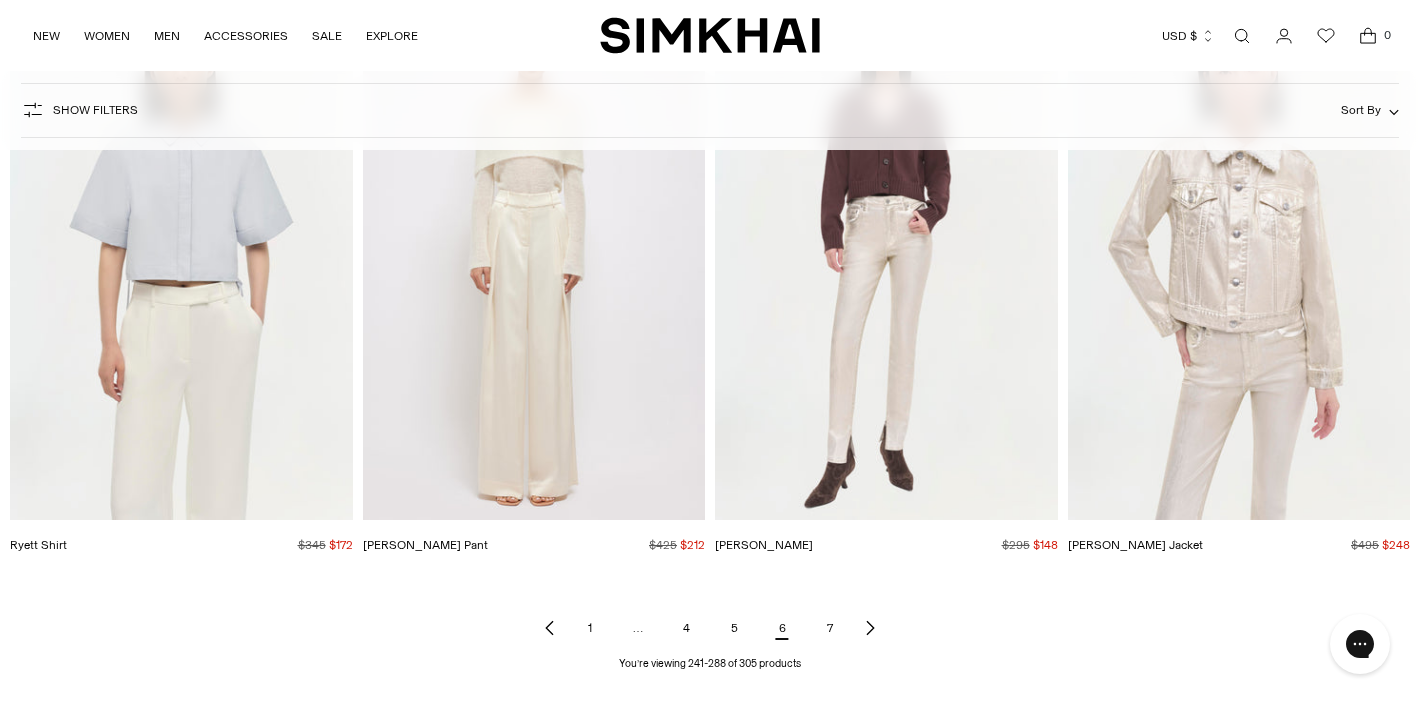 click on "7" at bounding box center (830, 628) 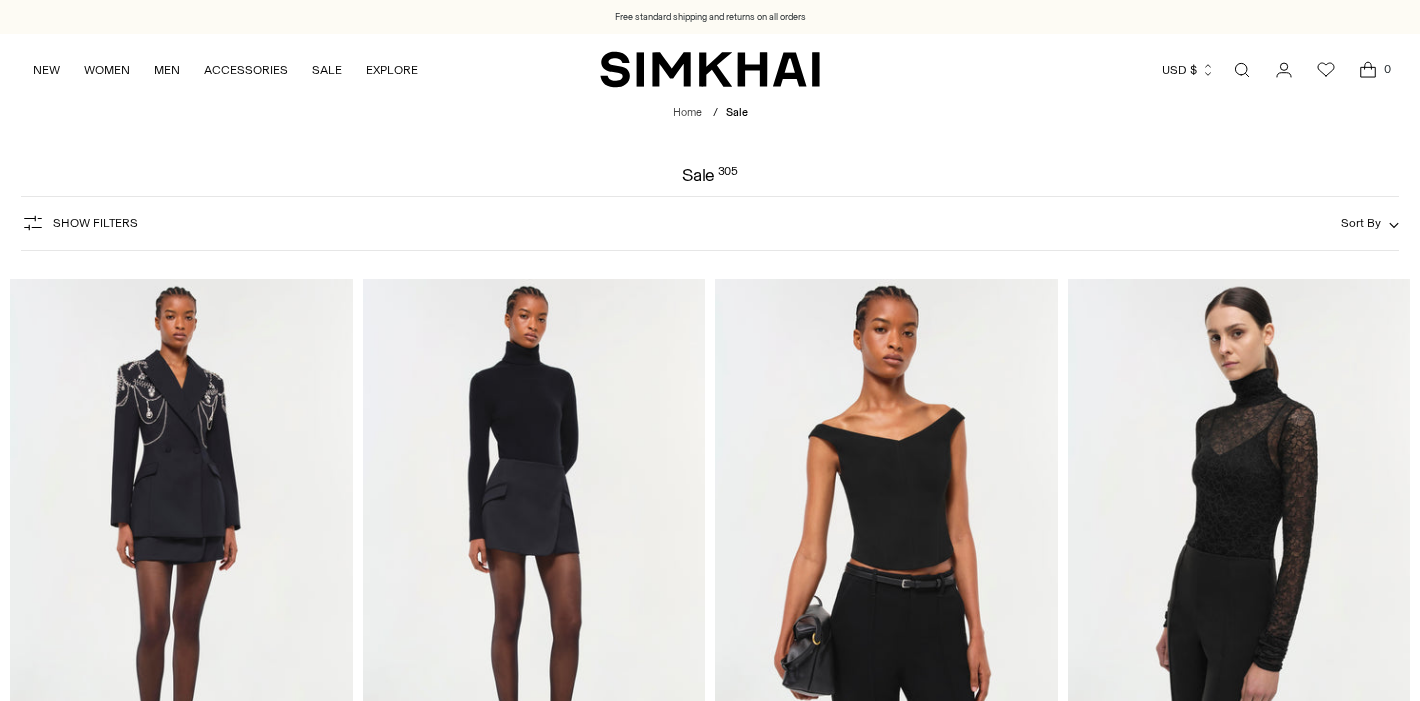 scroll, scrollTop: 0, scrollLeft: 0, axis: both 